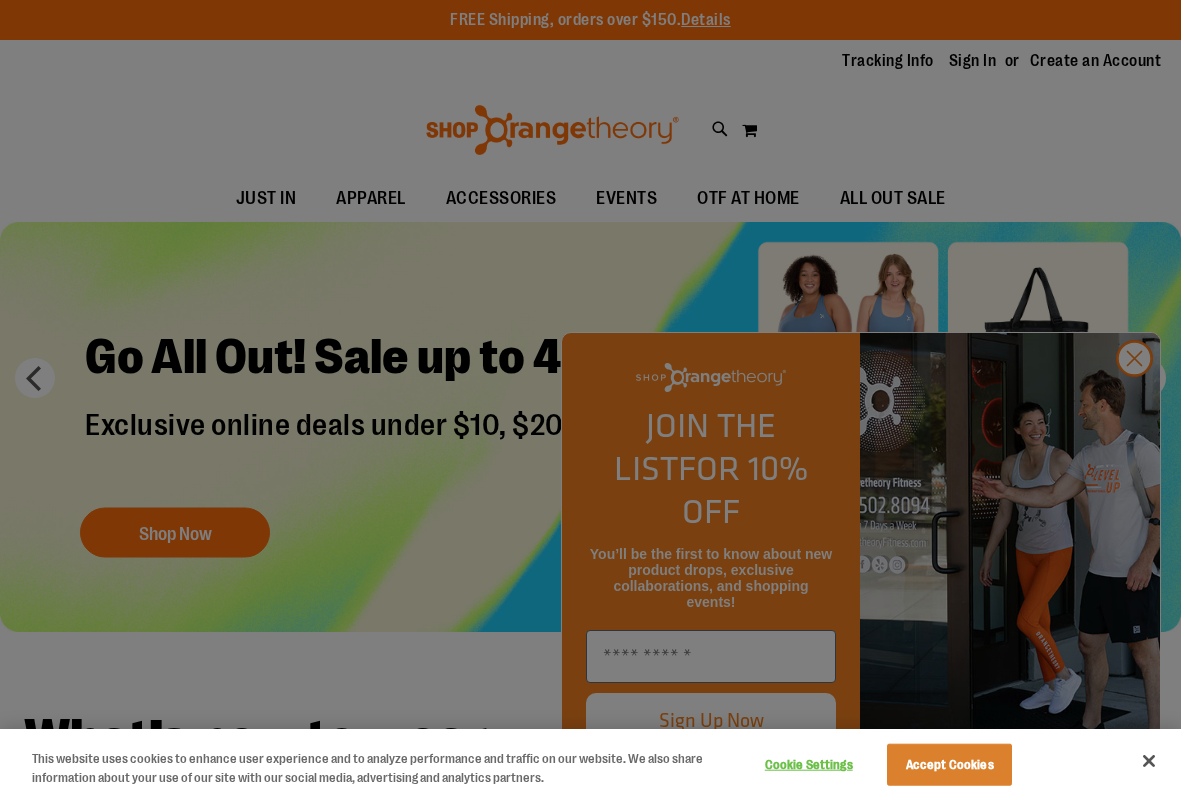 scroll, scrollTop: 0, scrollLeft: 0, axis: both 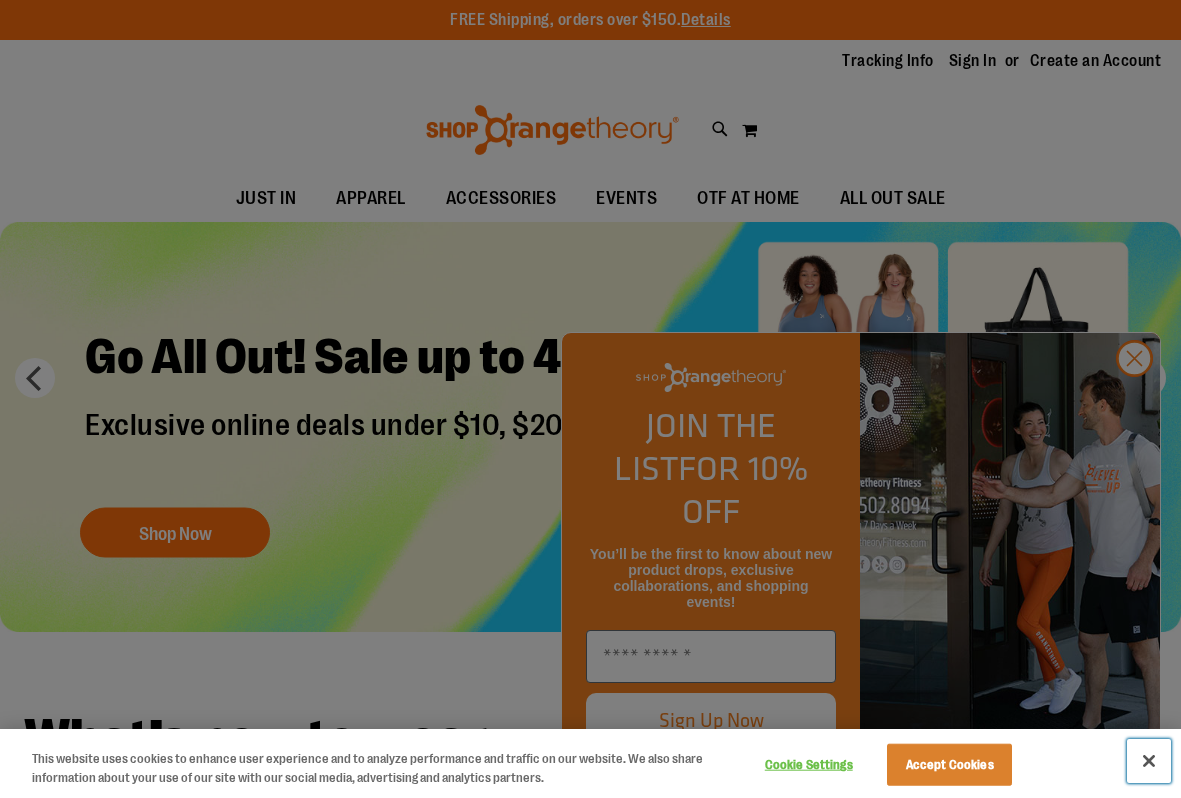 click at bounding box center (1149, 761) 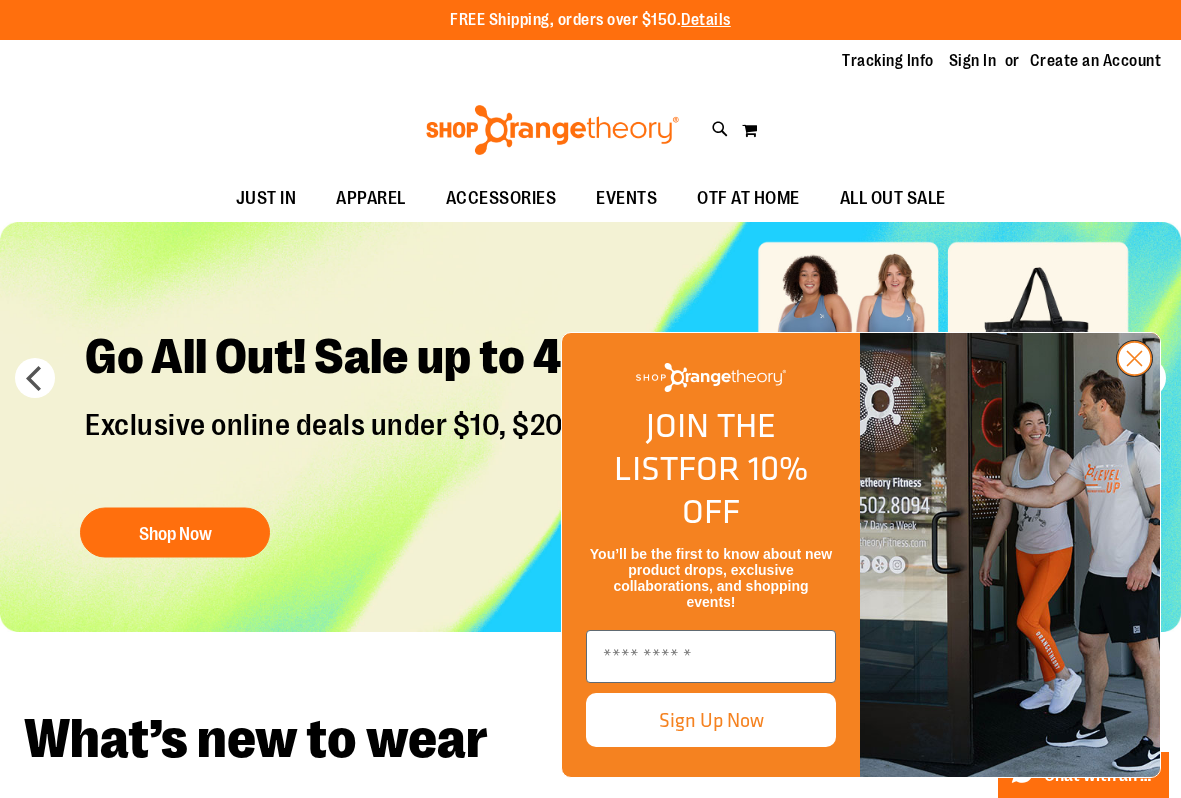 click 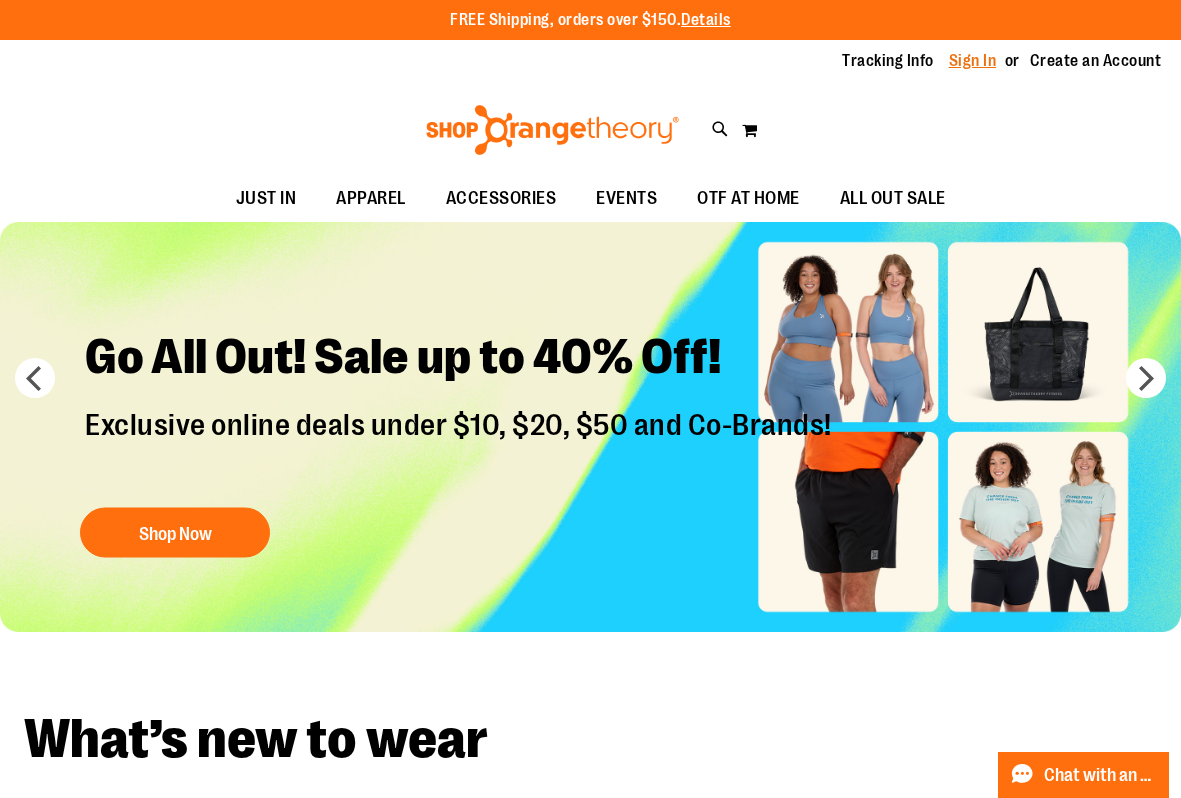 click on "Sign In" at bounding box center (973, 61) 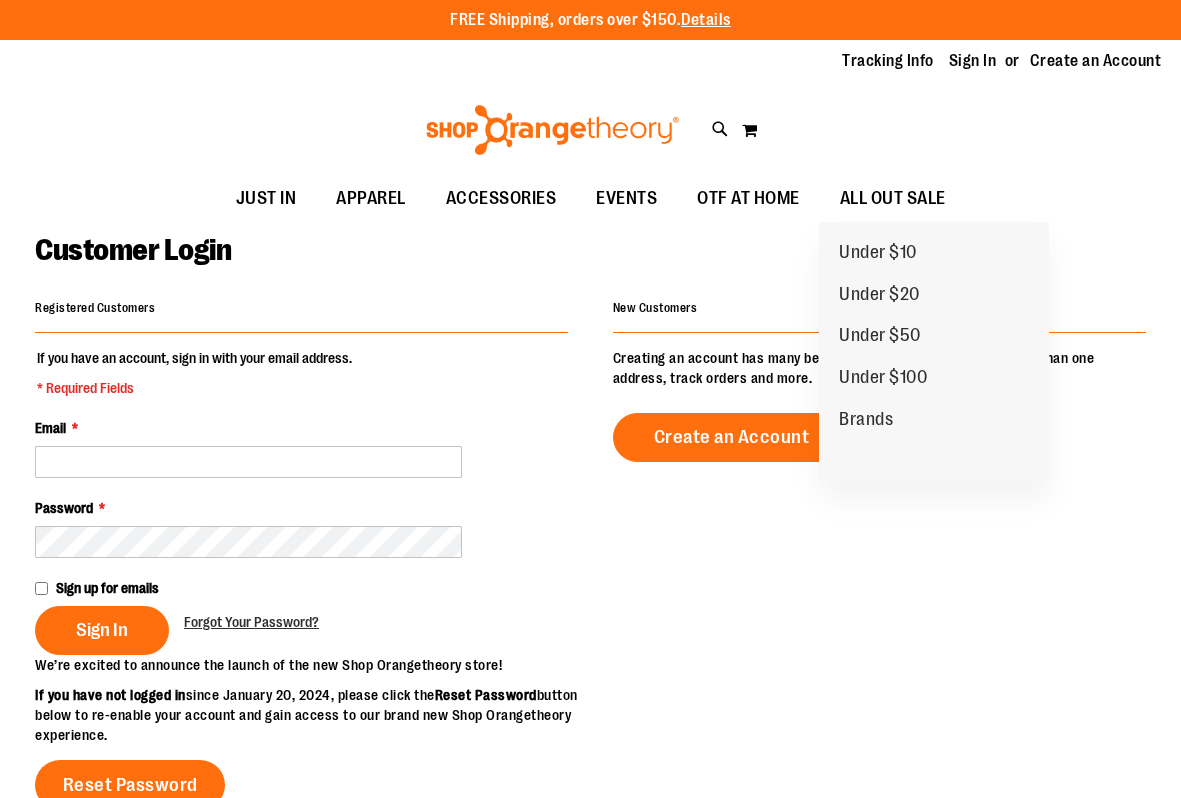 scroll, scrollTop: 0, scrollLeft: 0, axis: both 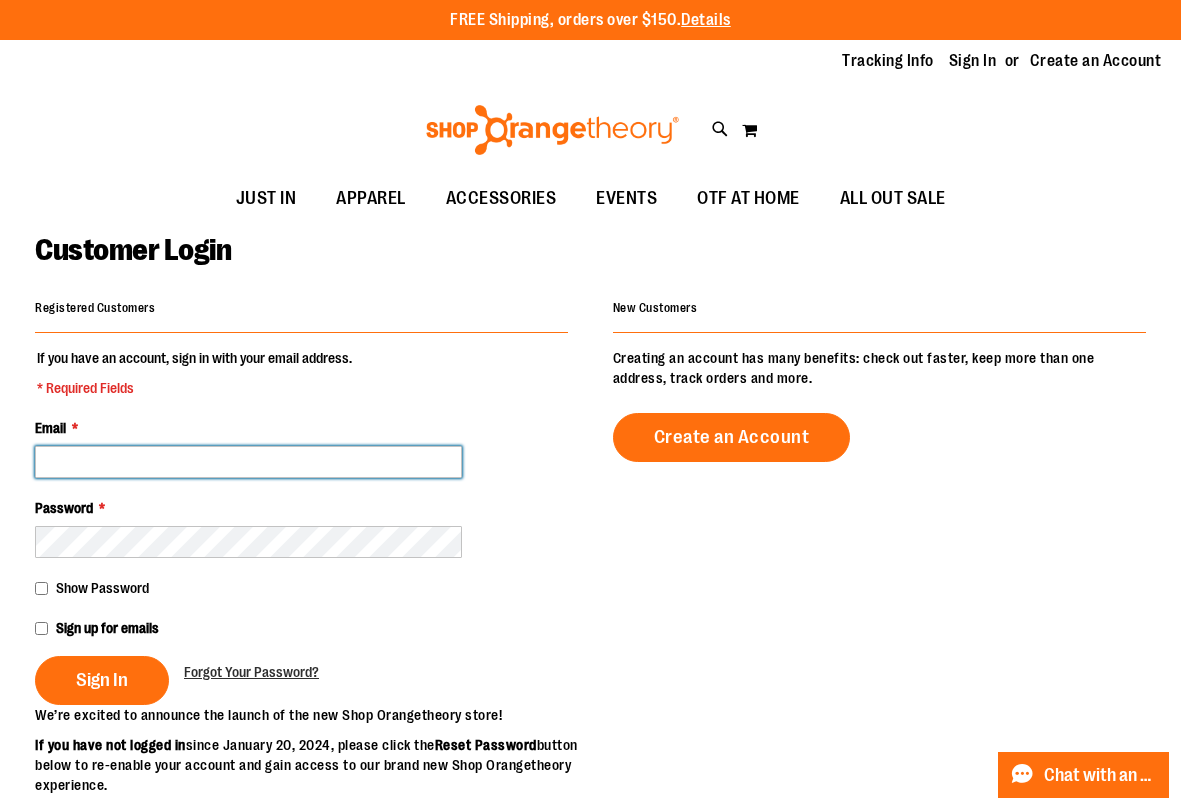 click on "Email *" at bounding box center [248, 462] 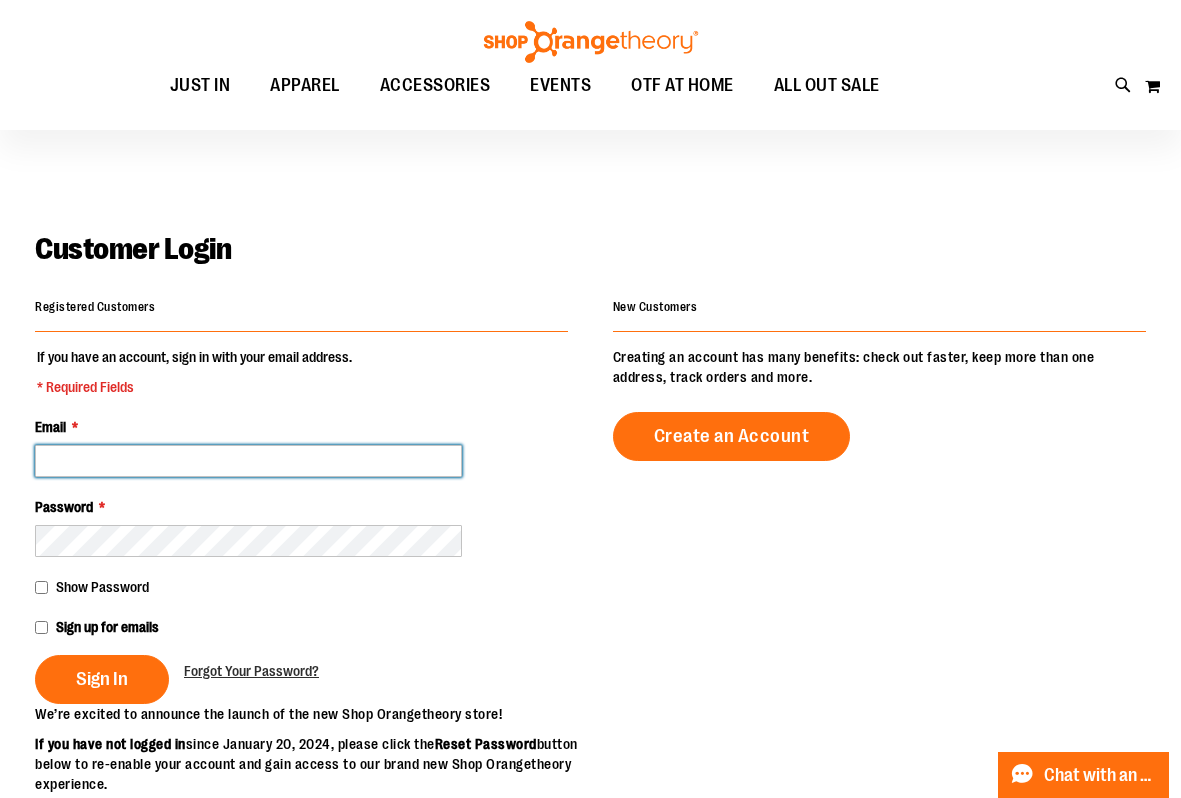 scroll, scrollTop: 199, scrollLeft: 0, axis: vertical 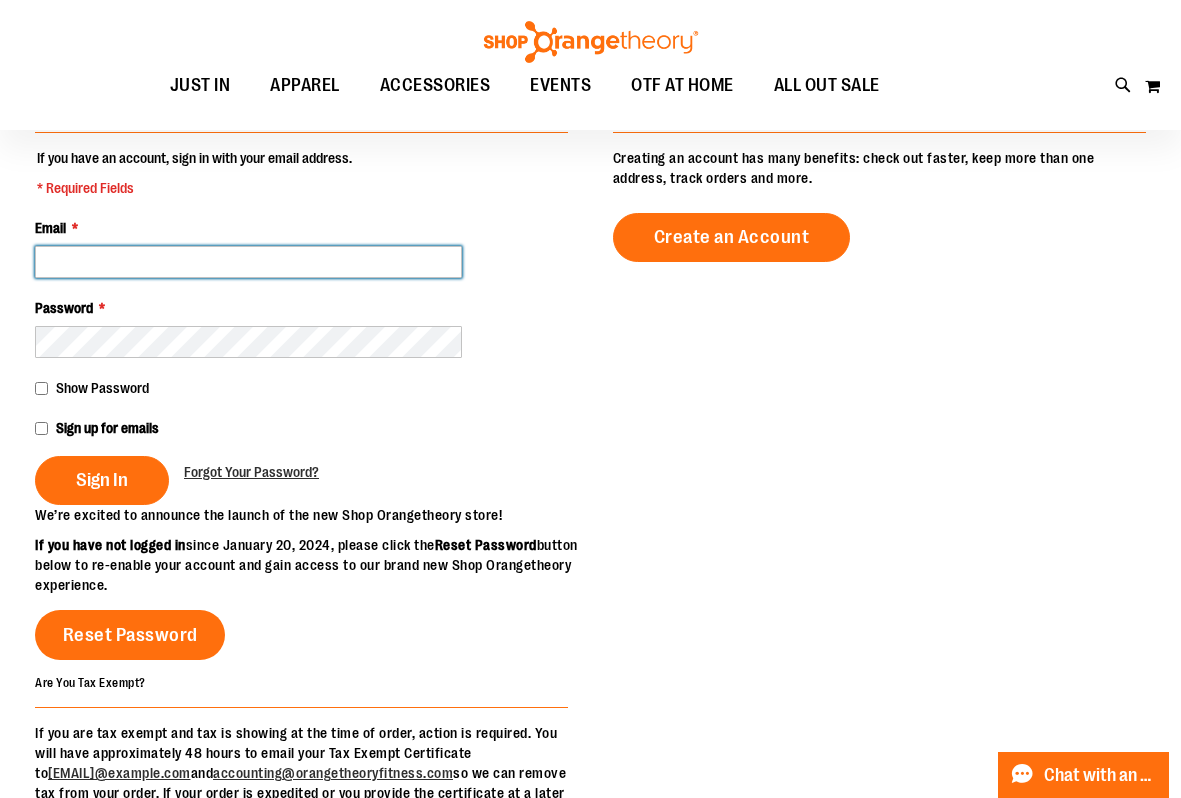 click on "Email *" at bounding box center (248, 262) 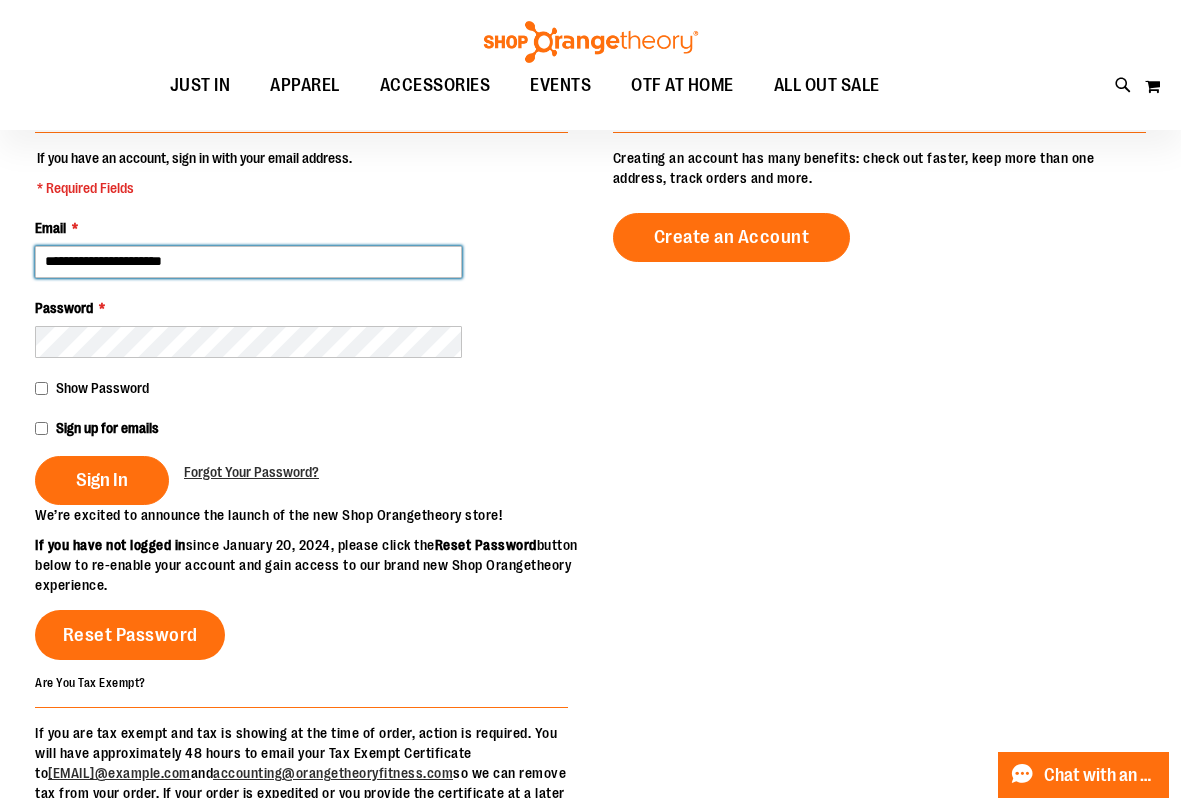 type on "**********" 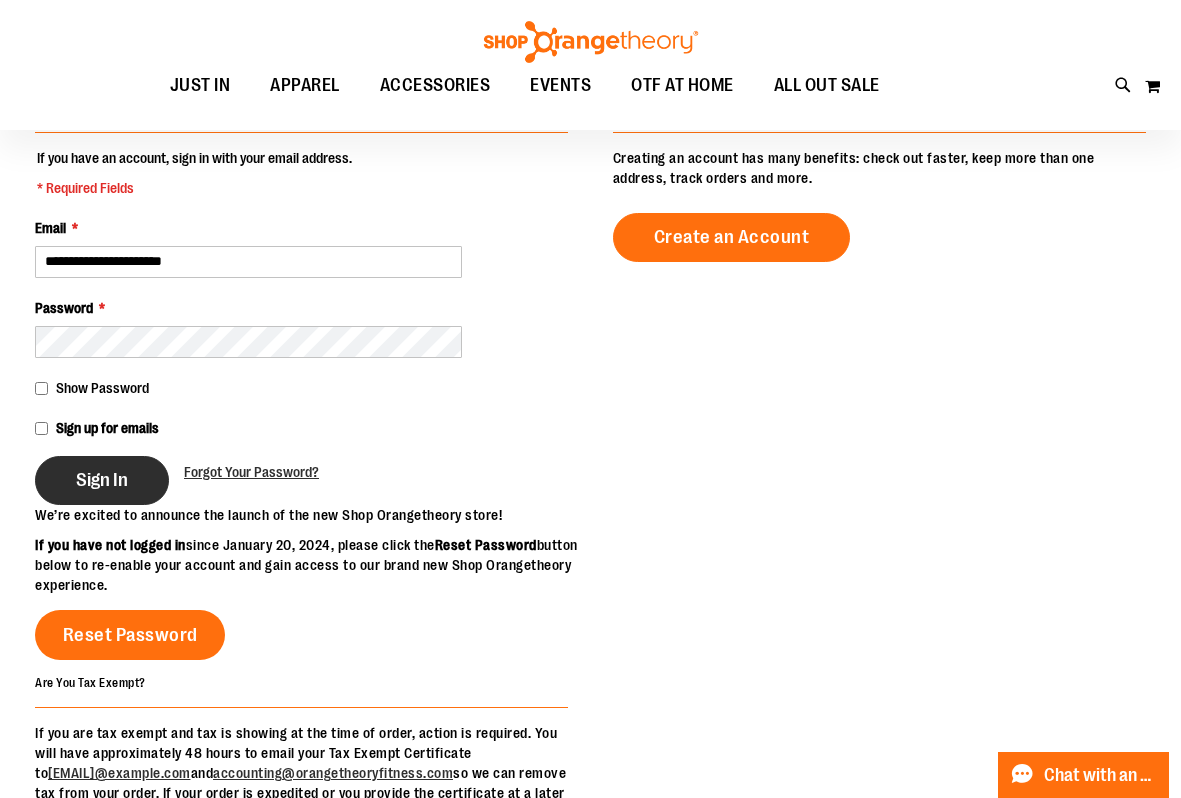 click on "Sign In" at bounding box center (102, 480) 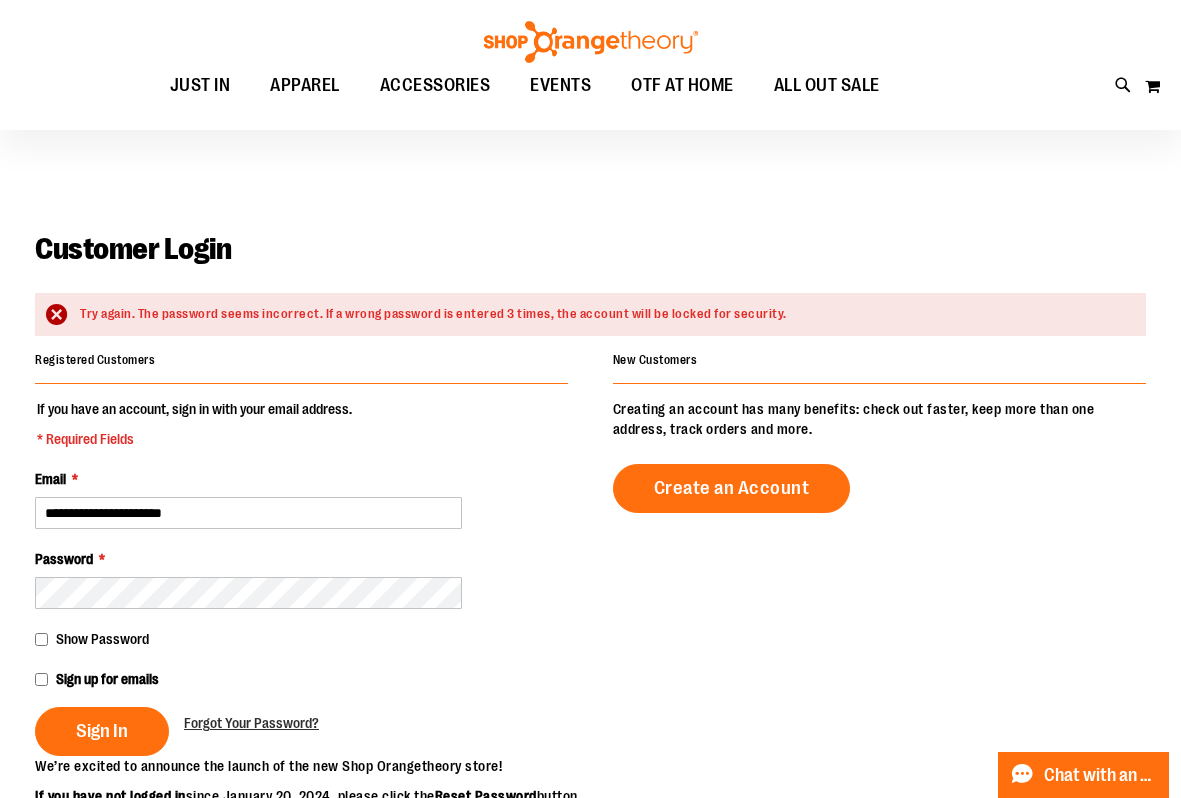 scroll, scrollTop: 199, scrollLeft: 0, axis: vertical 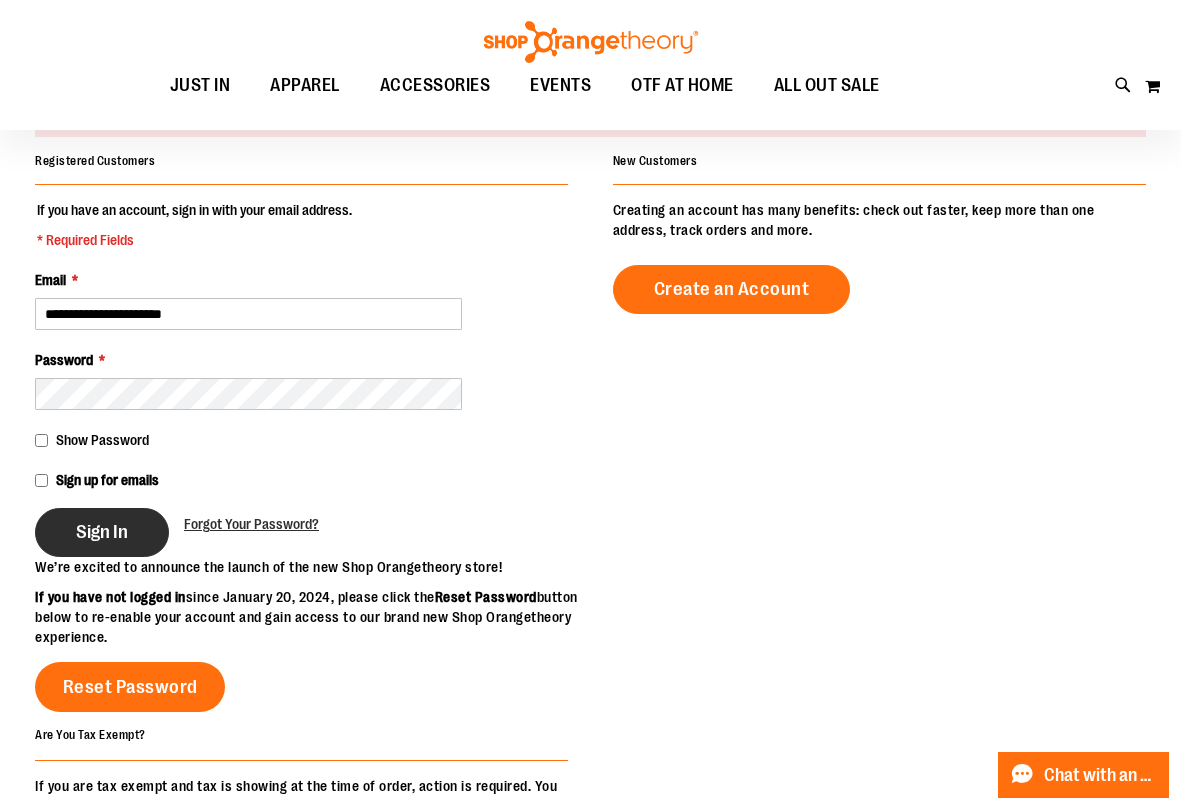 click on "Sign In" at bounding box center (102, 532) 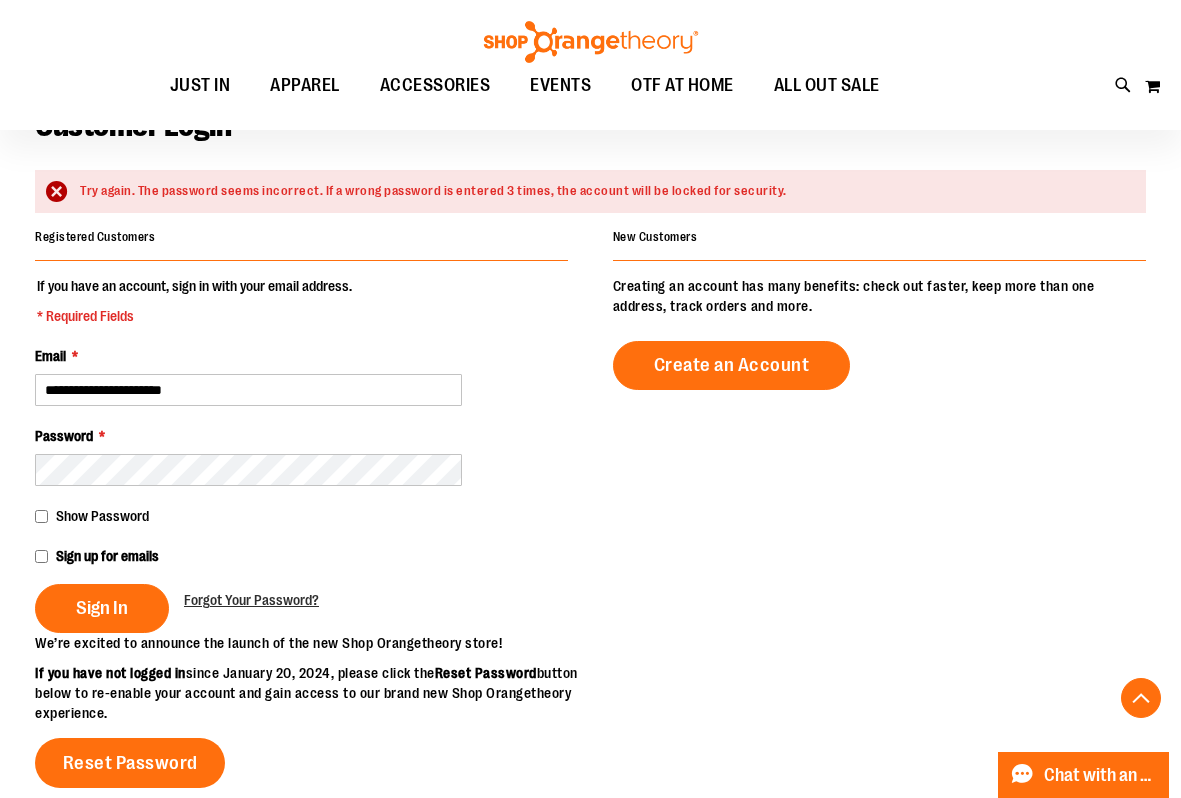 scroll, scrollTop: 0, scrollLeft: 0, axis: both 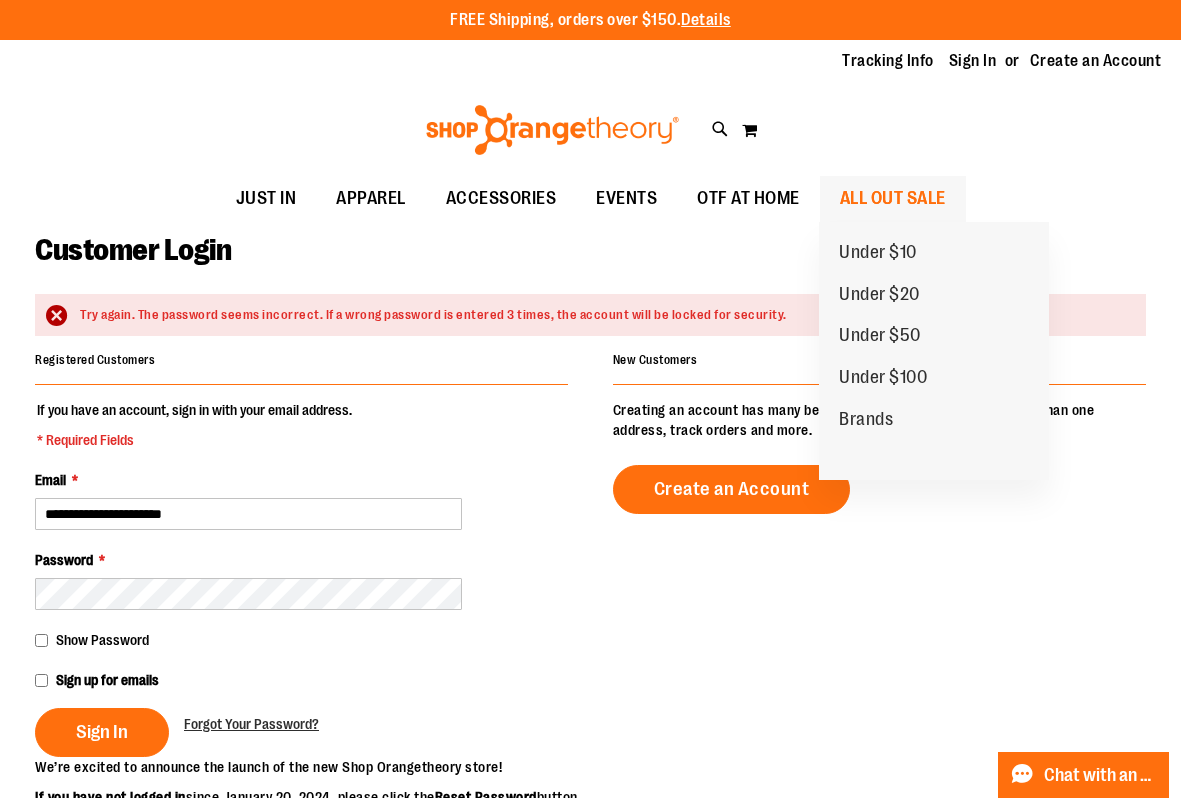 click on "ALL OUT SALE" at bounding box center (893, 198) 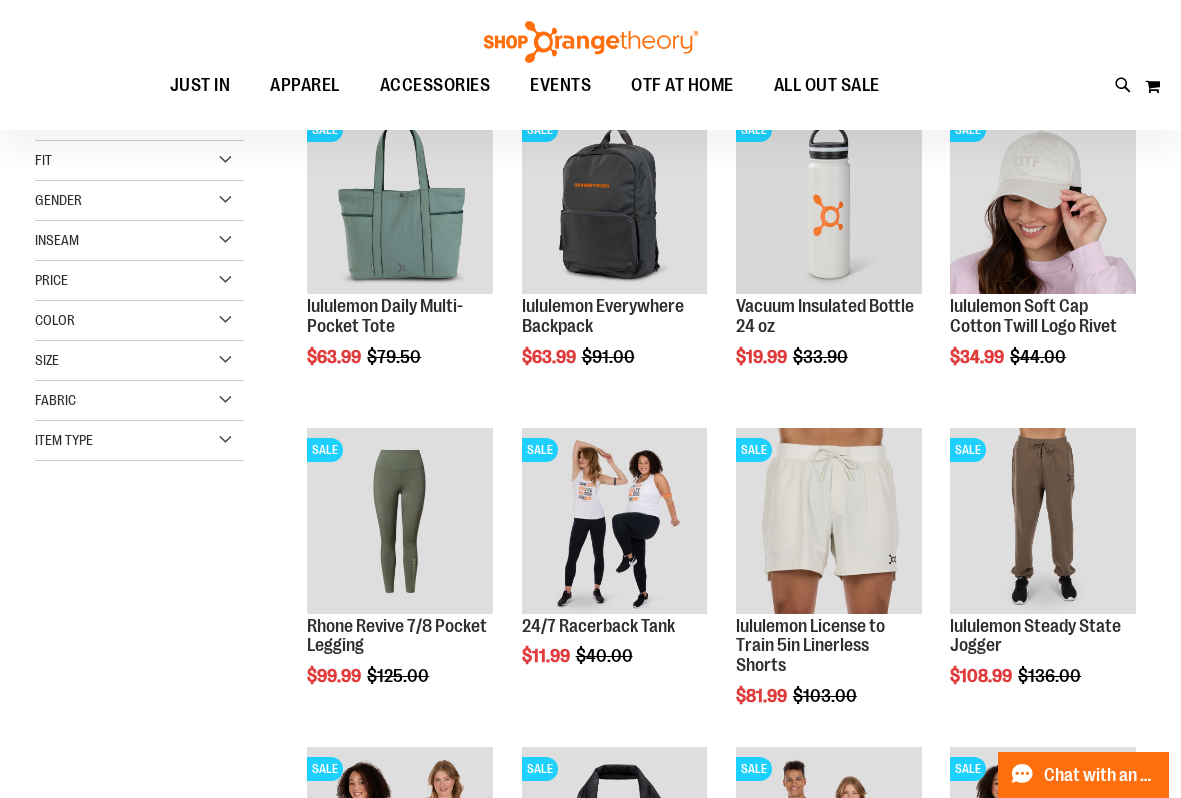 scroll, scrollTop: 199, scrollLeft: 0, axis: vertical 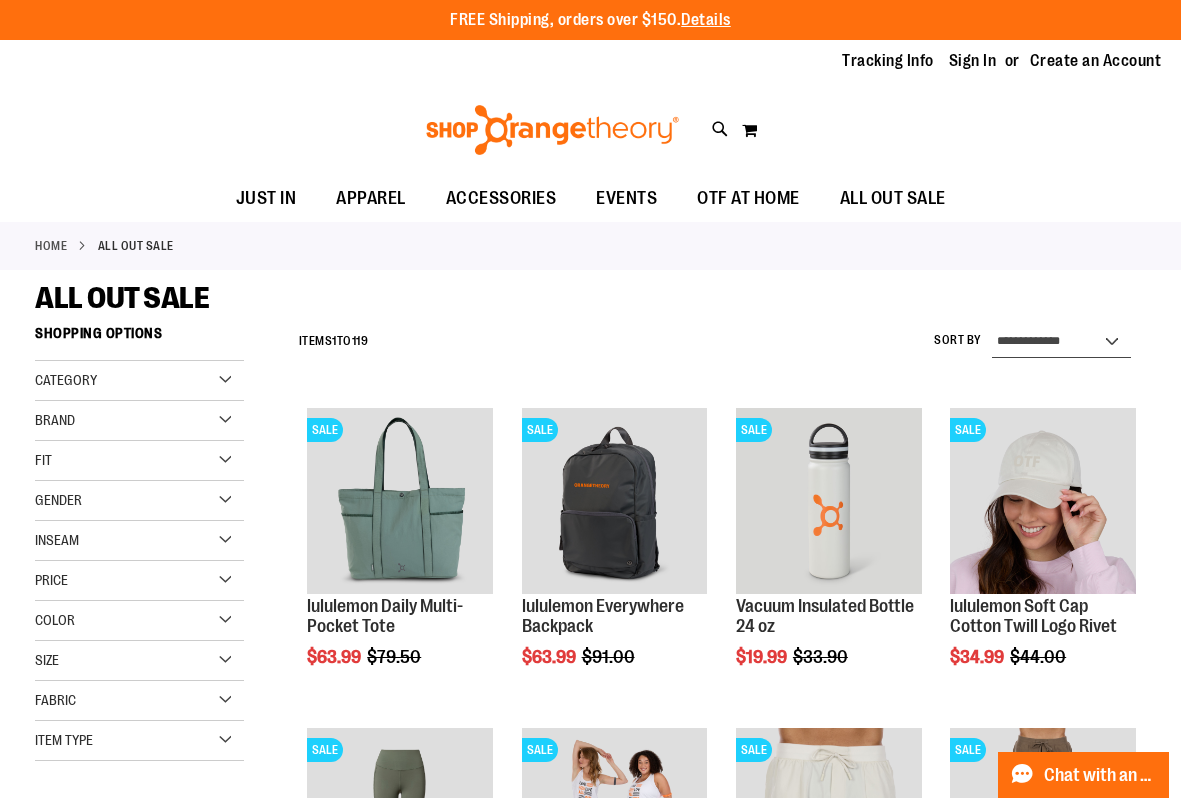 click on "**********" at bounding box center (1061, 342) 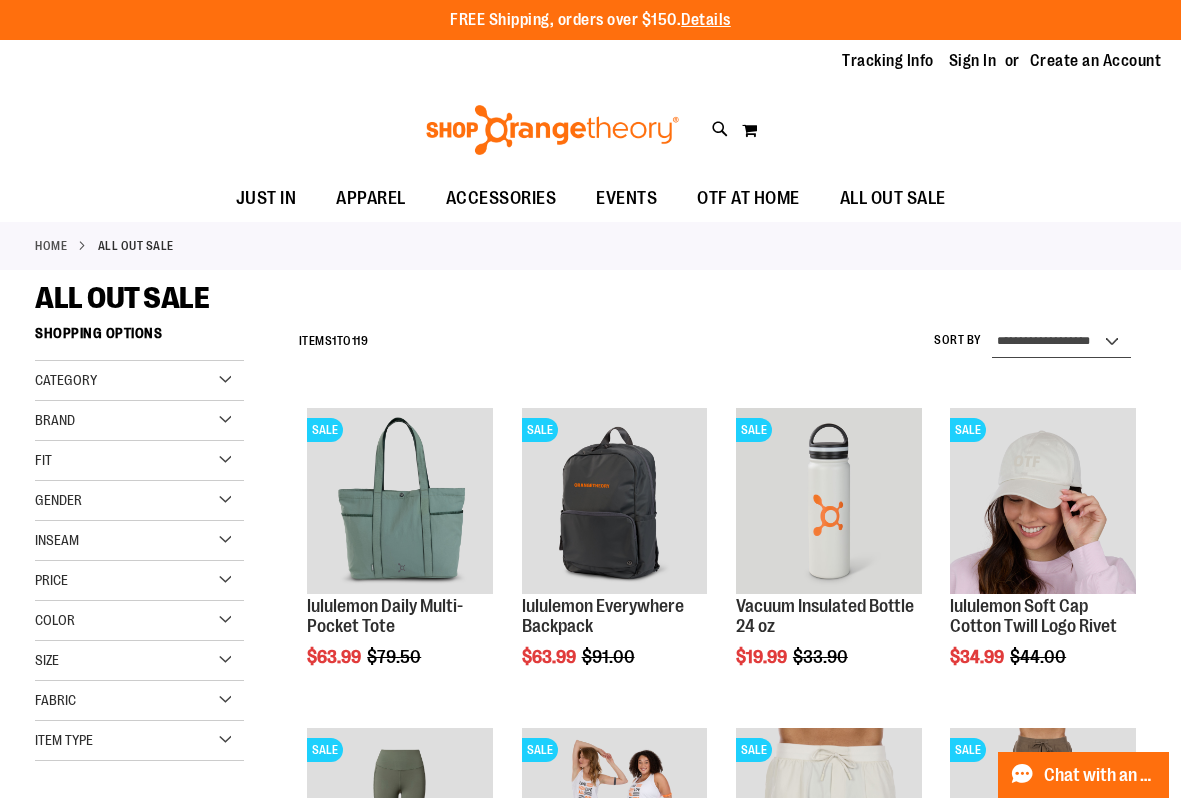 click on "**********" at bounding box center [1061, 342] 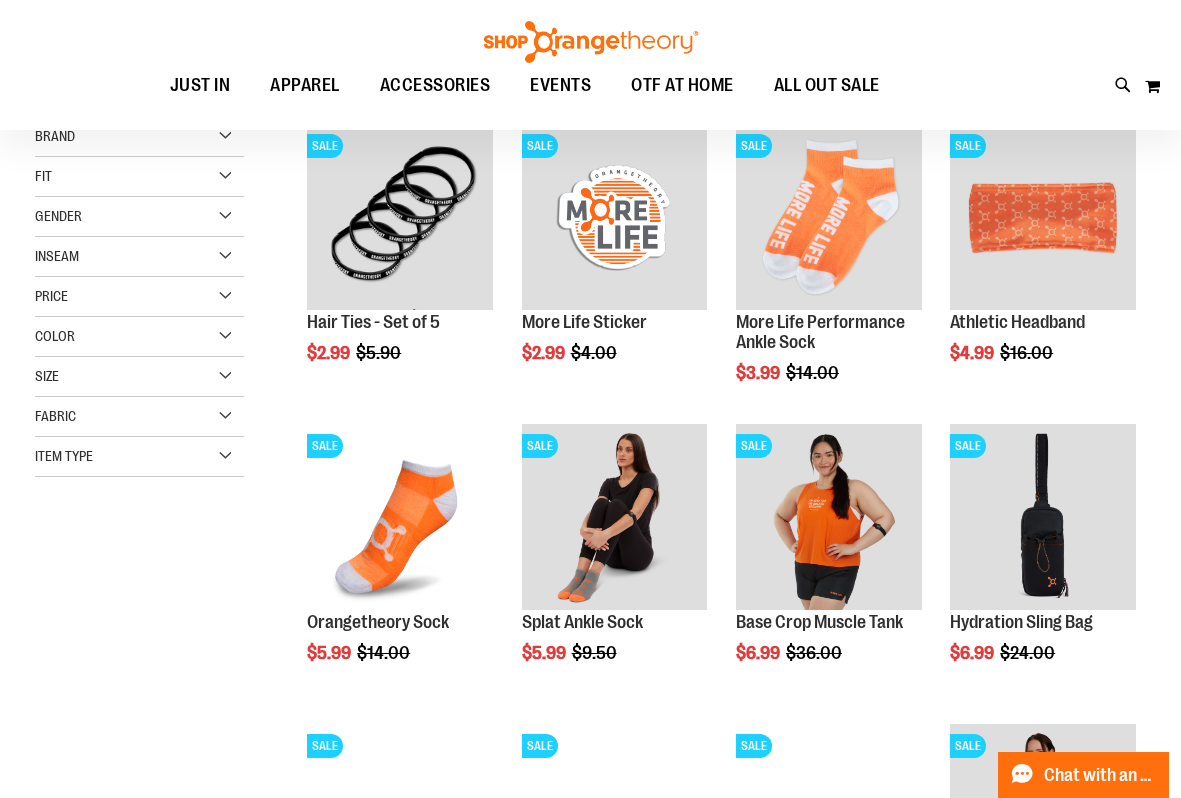 scroll, scrollTop: 316, scrollLeft: 0, axis: vertical 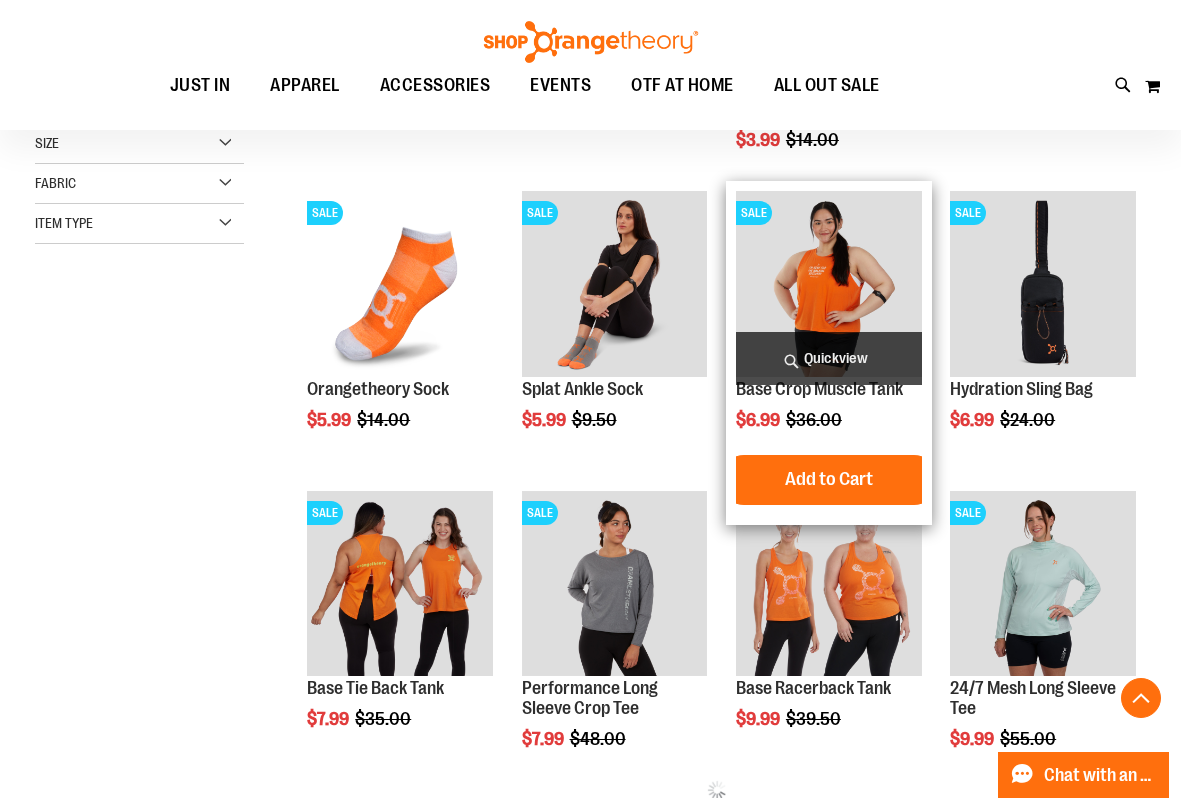 drag, startPoint x: 833, startPoint y: 260, endPoint x: 815, endPoint y: 352, distance: 93.74433 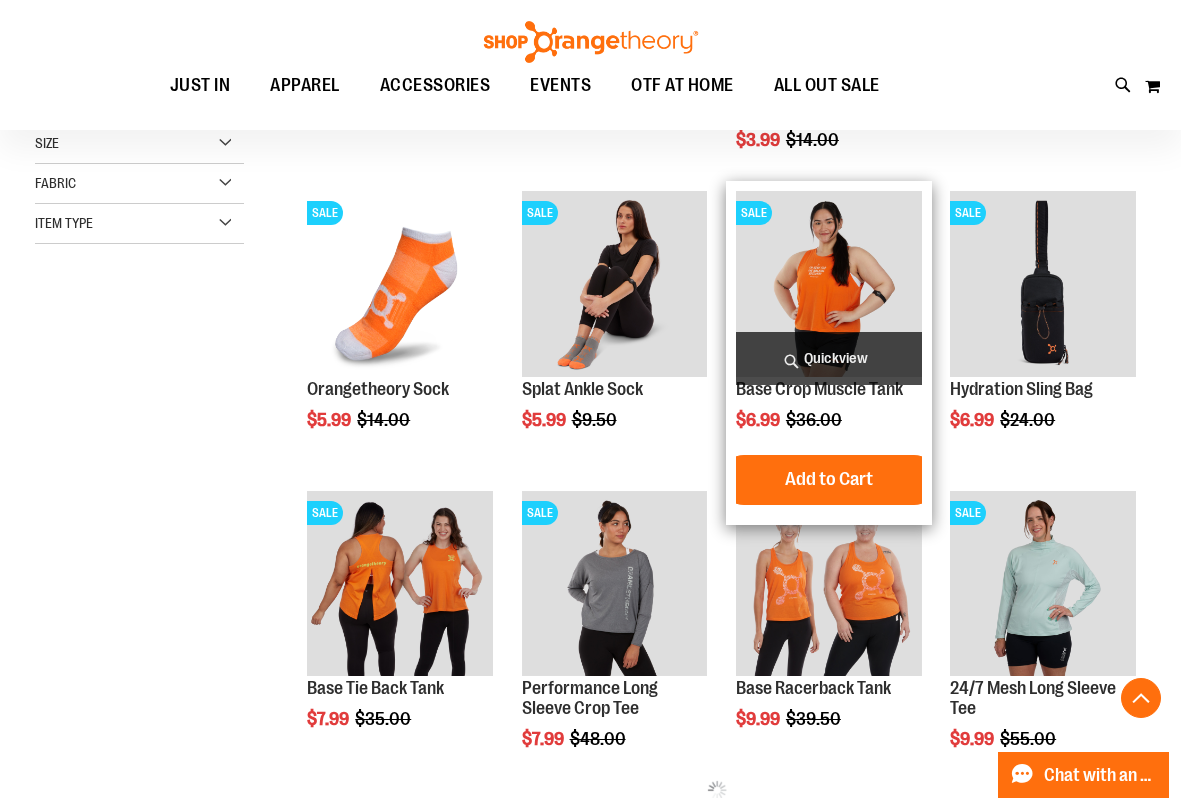 click on "Quickview" at bounding box center (829, 358) 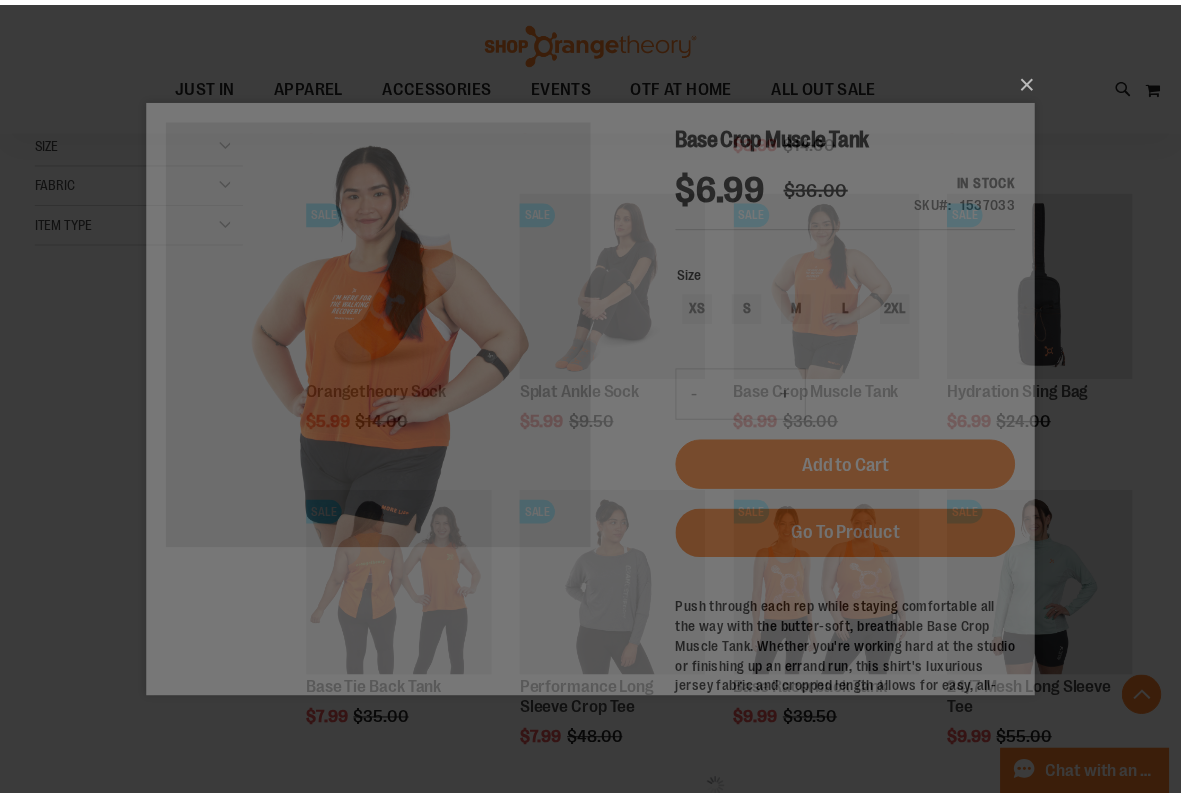 scroll, scrollTop: 0, scrollLeft: 0, axis: both 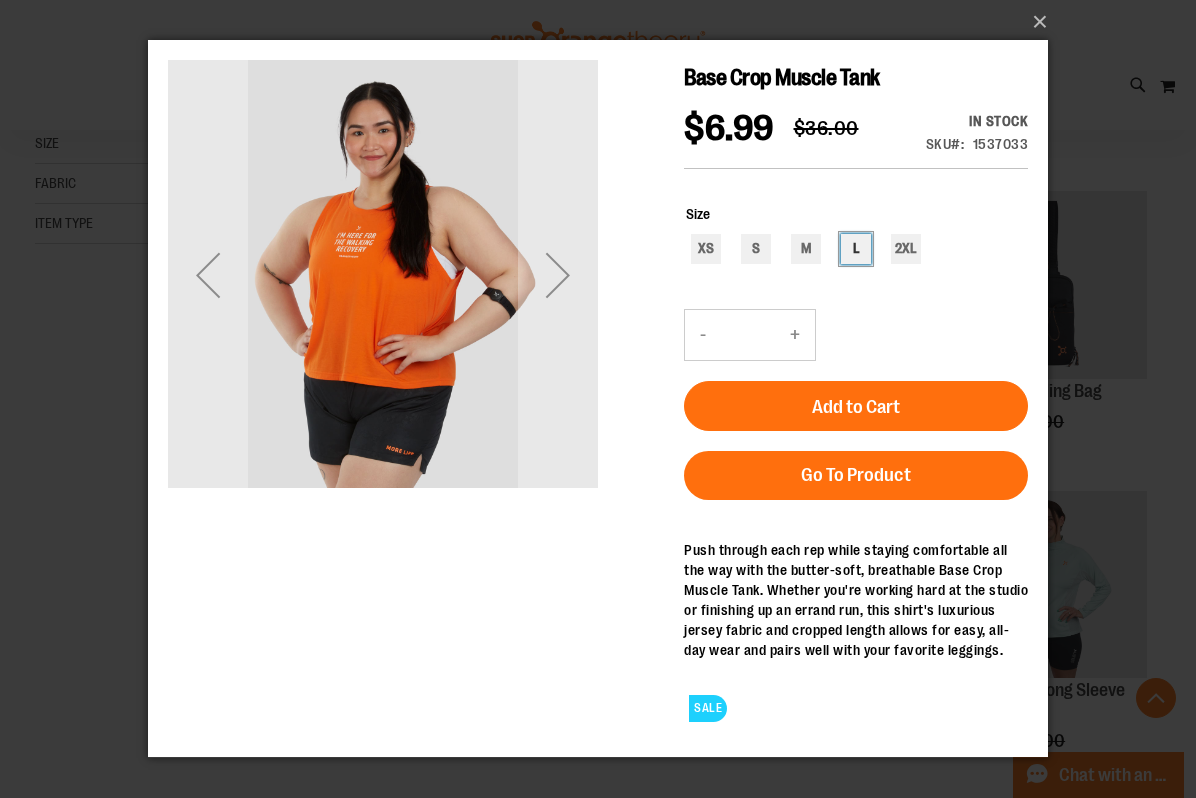 click on "L" at bounding box center [856, 249] 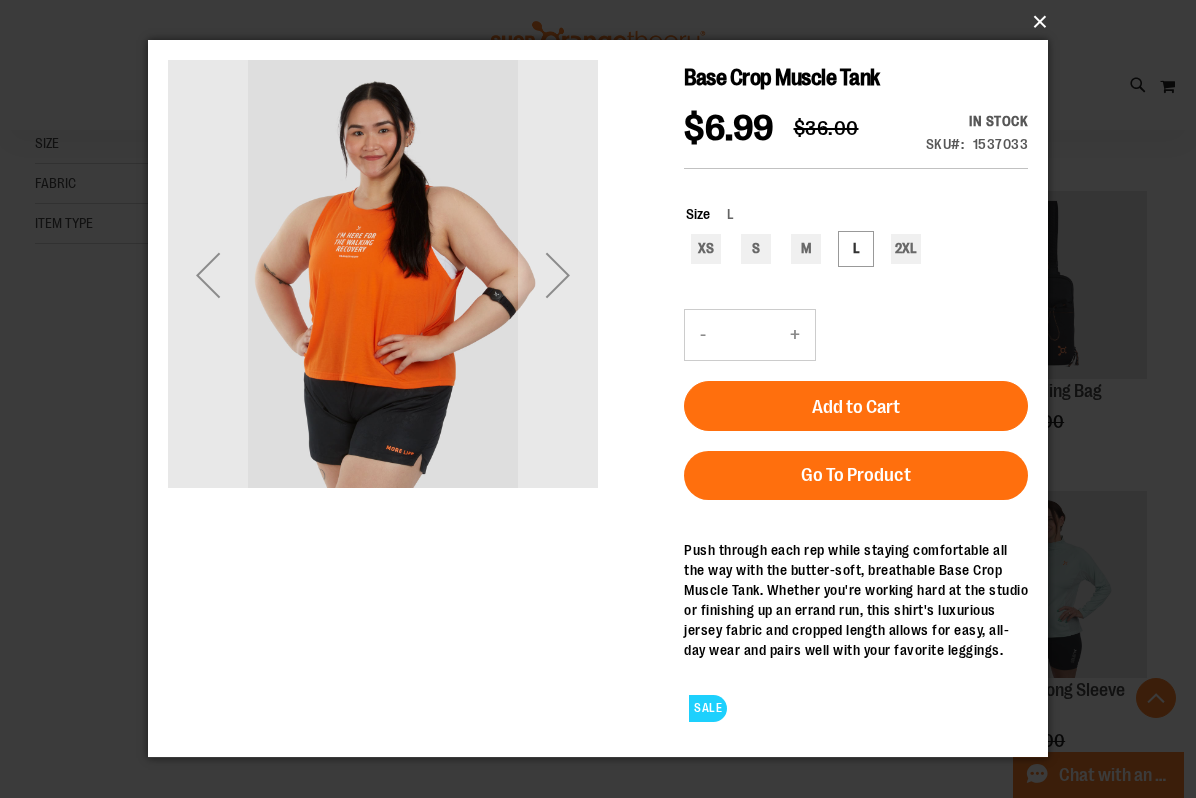 click on "×" at bounding box center [604, 22] 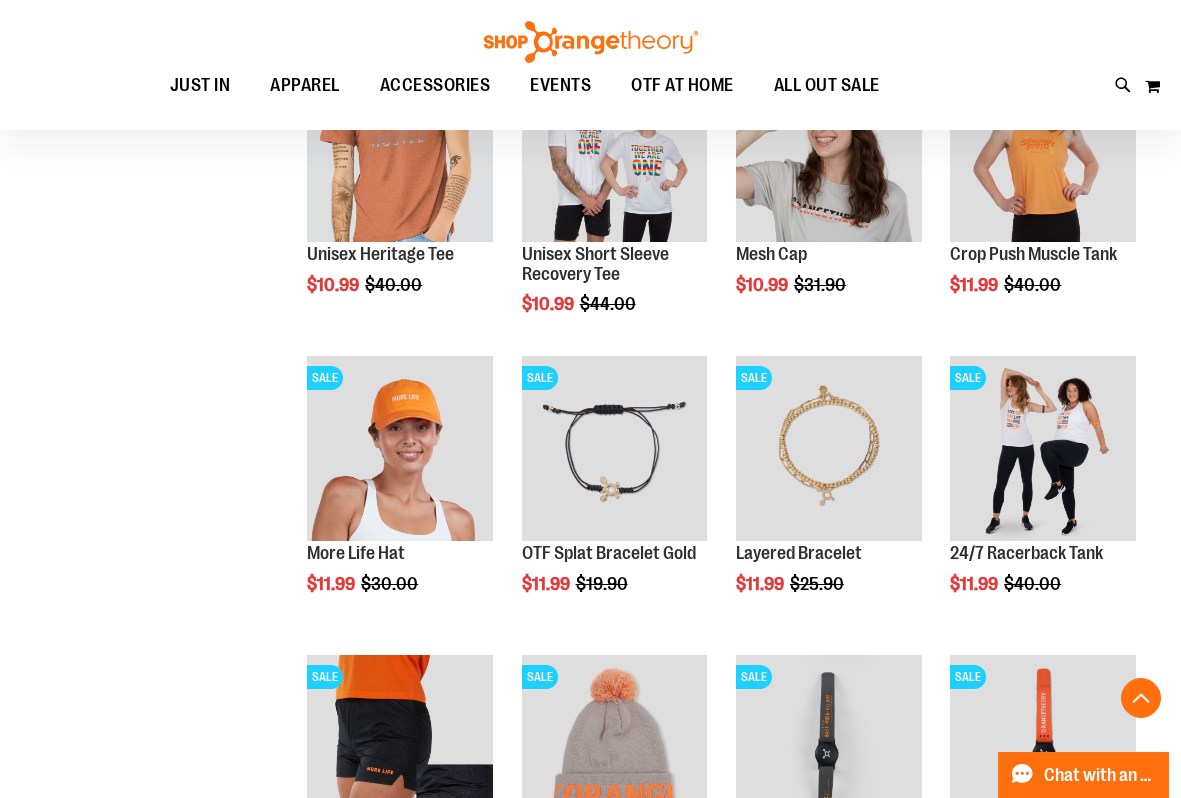 scroll, scrollTop: 1316, scrollLeft: 0, axis: vertical 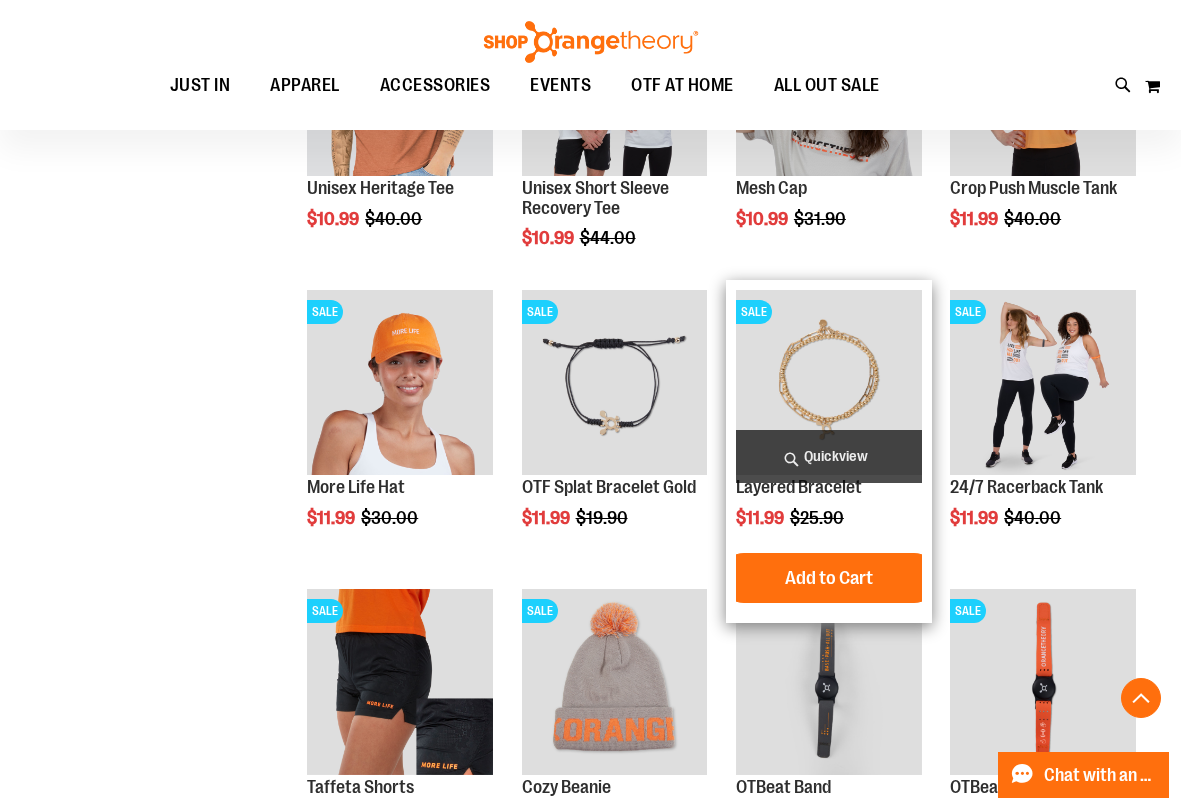 click on "Quickview" at bounding box center (829, 456) 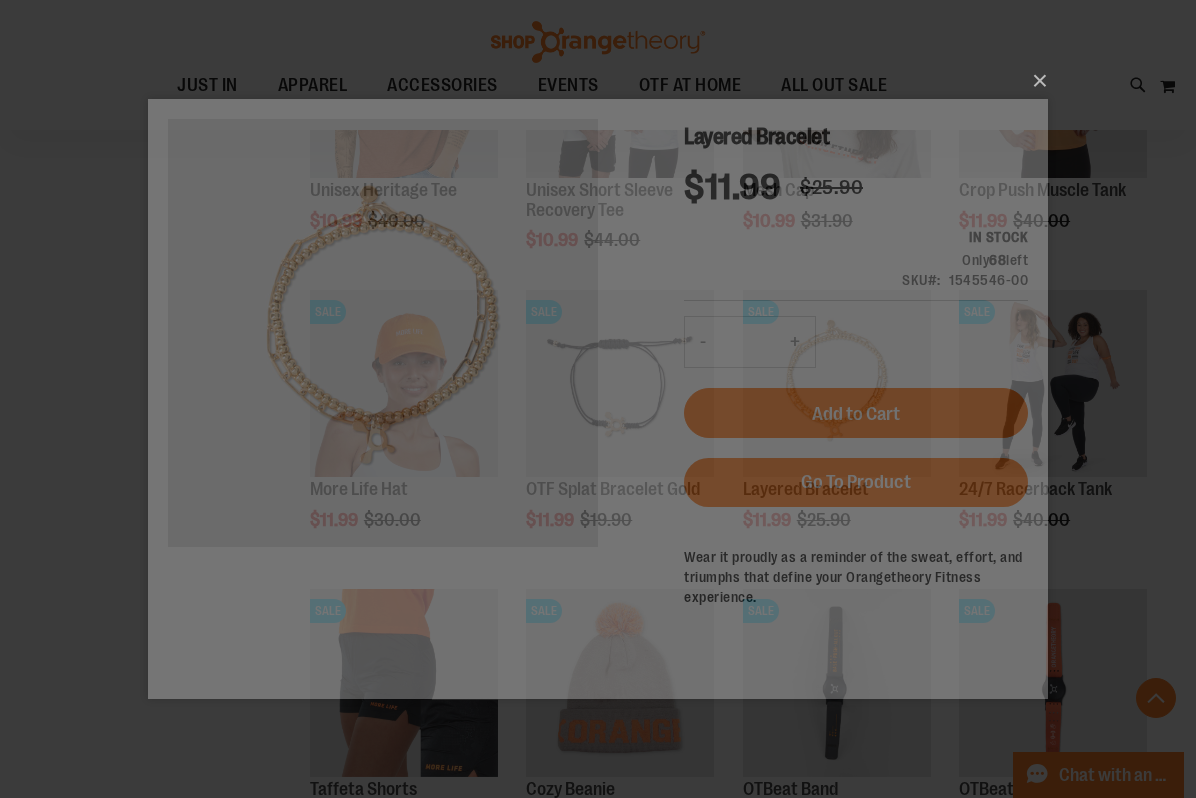 scroll, scrollTop: 0, scrollLeft: 0, axis: both 